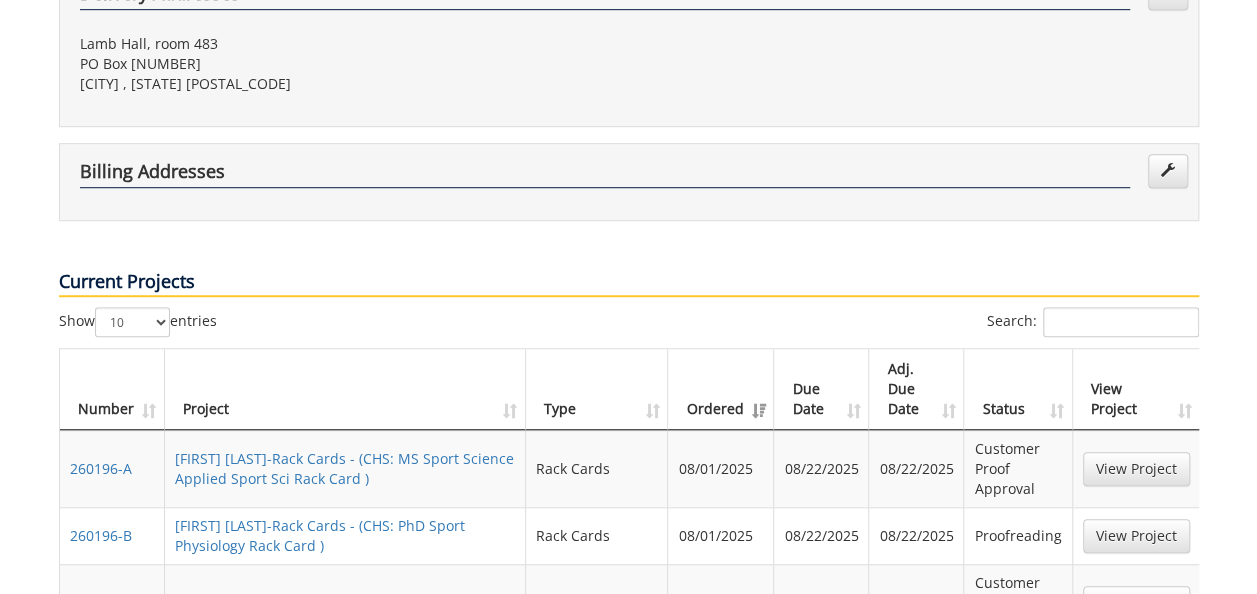 scroll, scrollTop: 700, scrollLeft: 0, axis: vertical 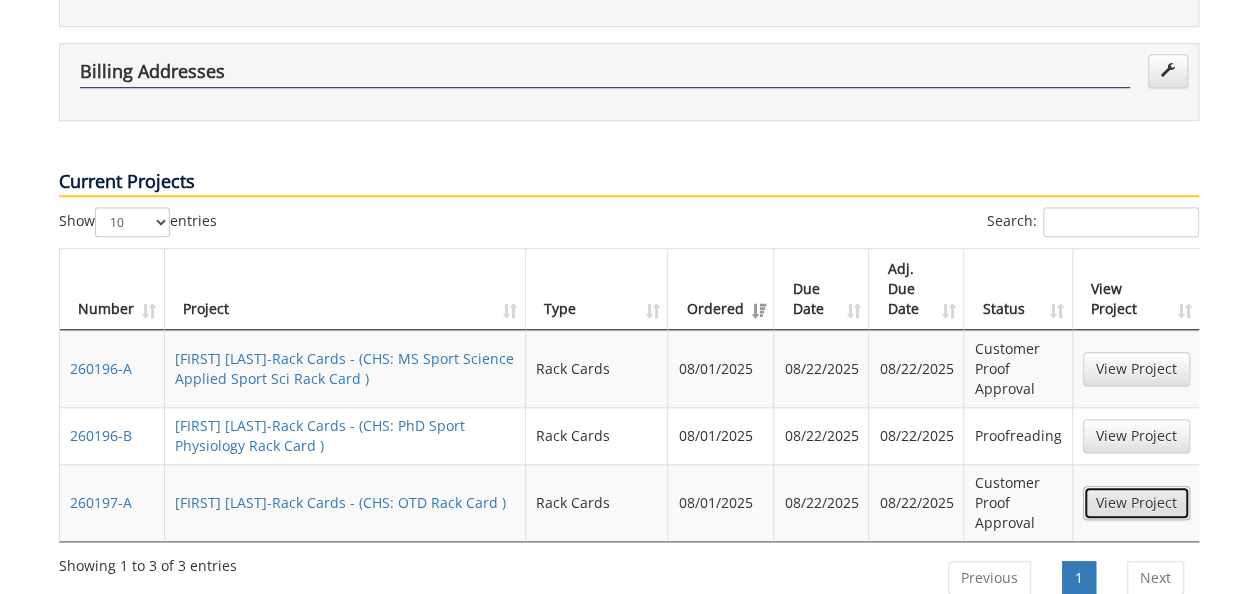 click on "View Project" at bounding box center [1136, 503] 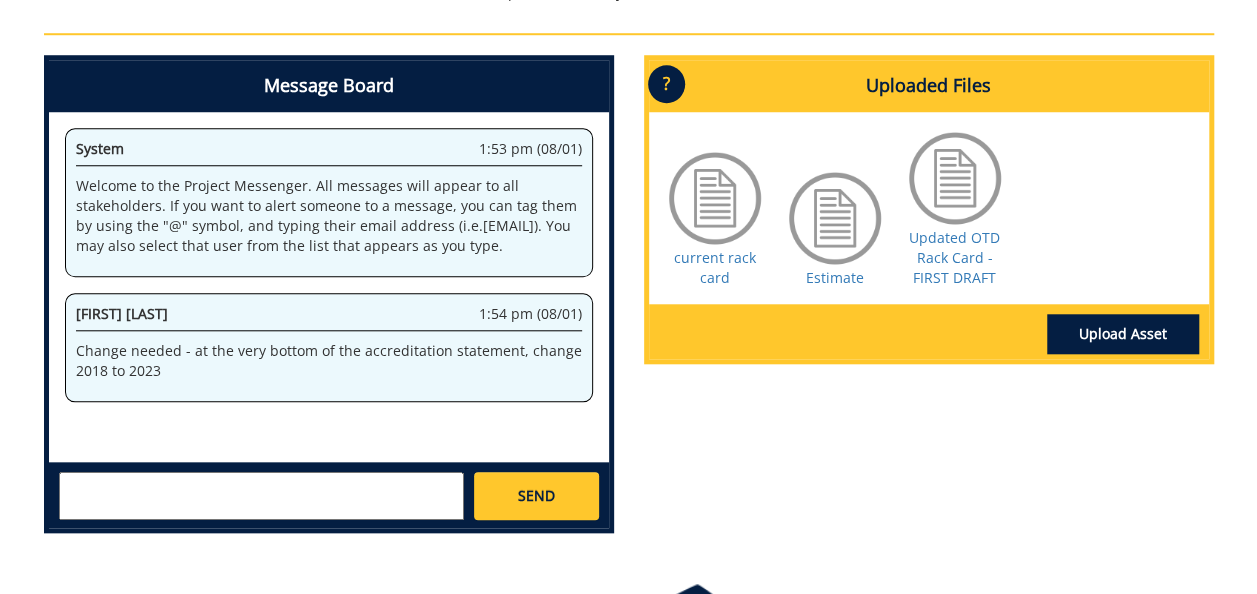 scroll, scrollTop: 900, scrollLeft: 0, axis: vertical 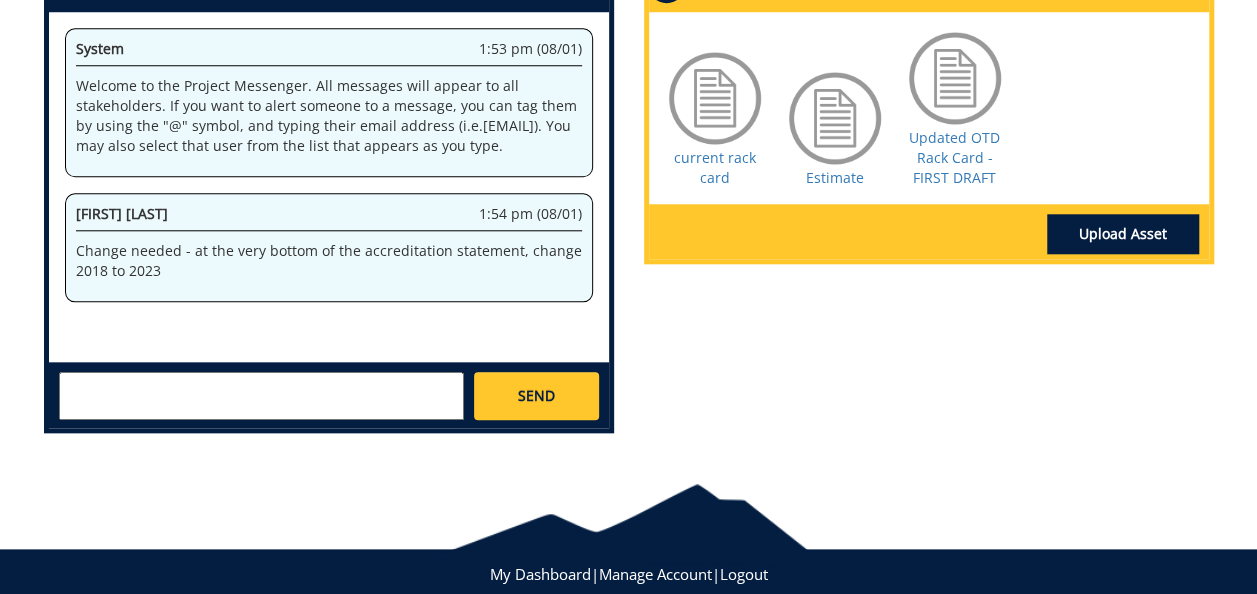 click at bounding box center (261, 396) 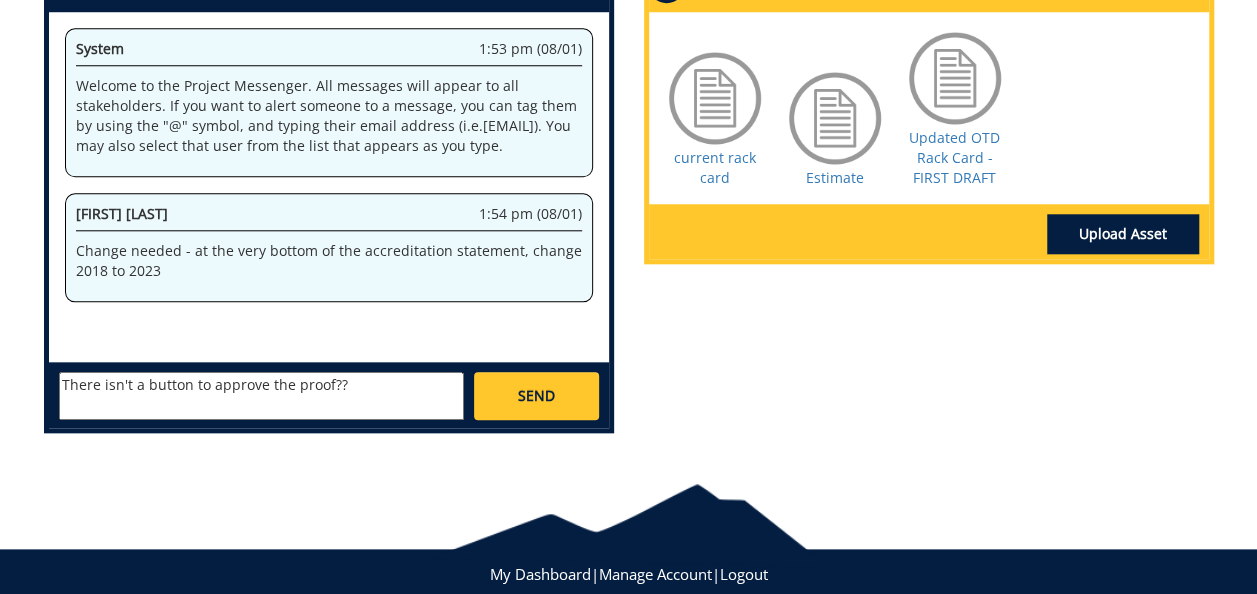 type on "There isn't a button to approve the proof??" 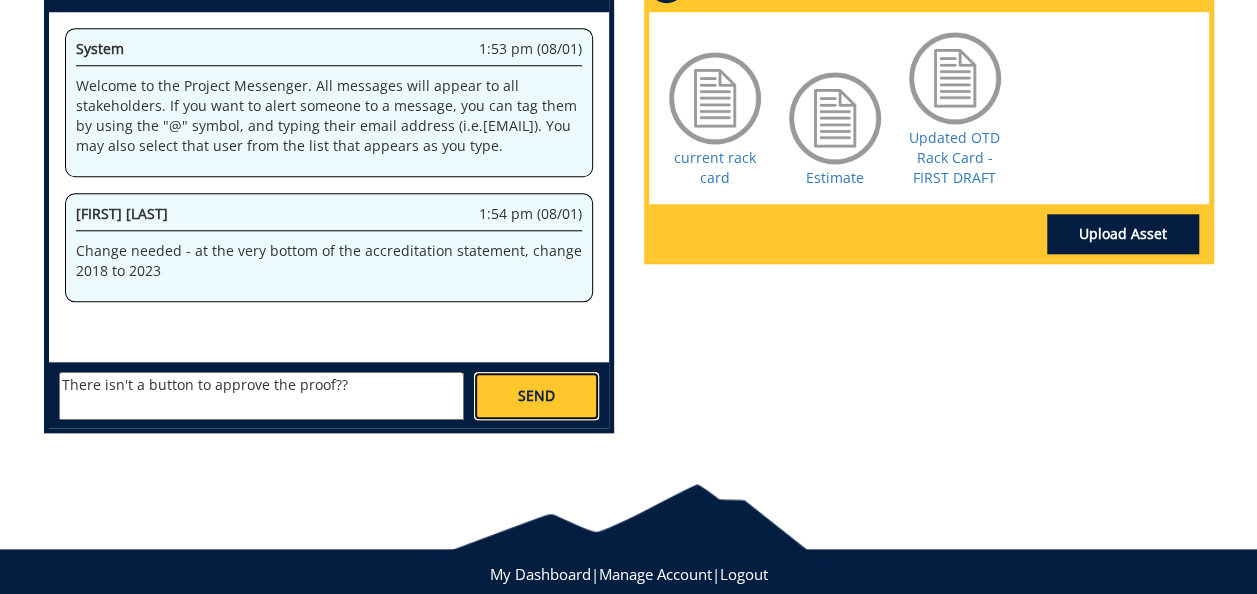 click on "SEND" at bounding box center [536, 396] 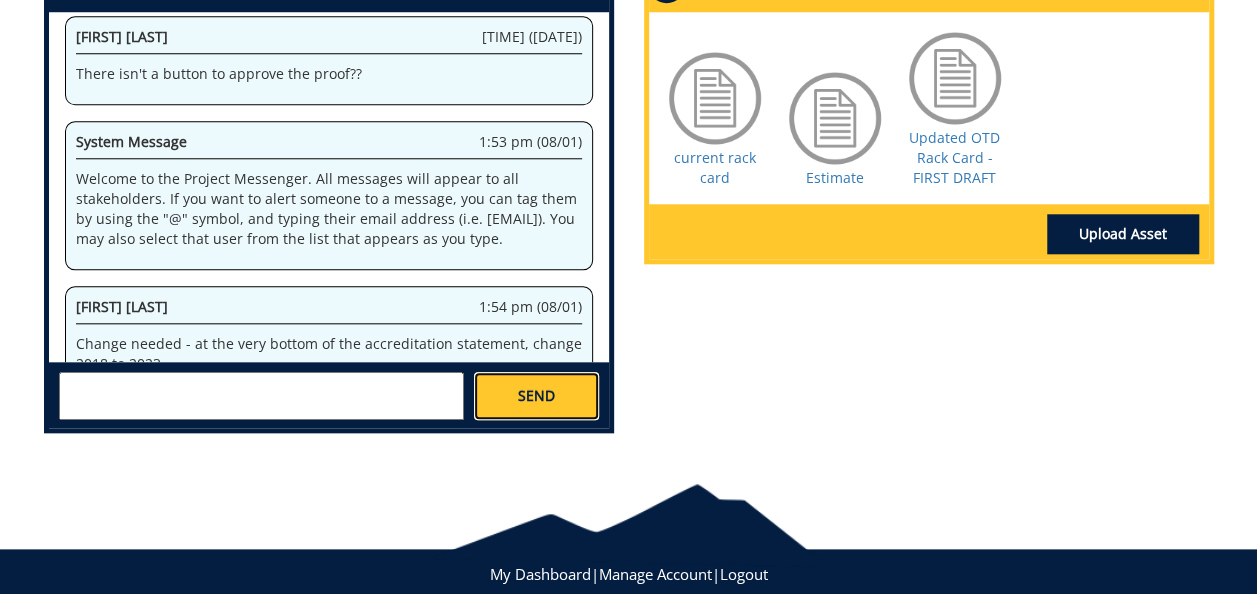 scroll, scrollTop: 0, scrollLeft: 0, axis: both 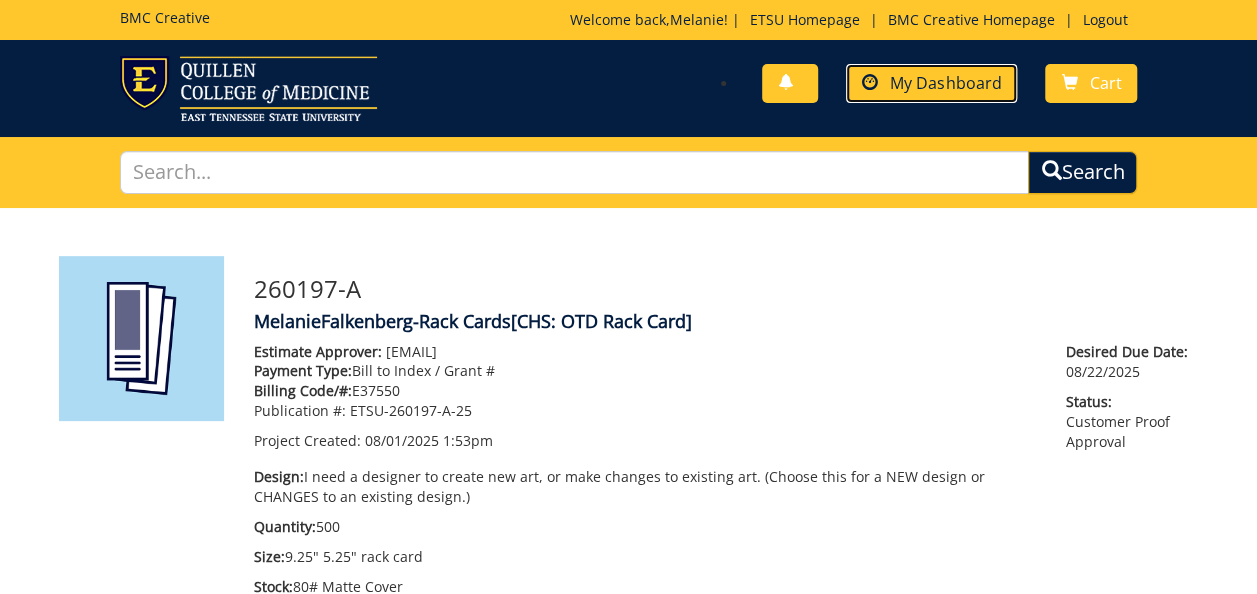 click on "My Dashboard" at bounding box center (931, 83) 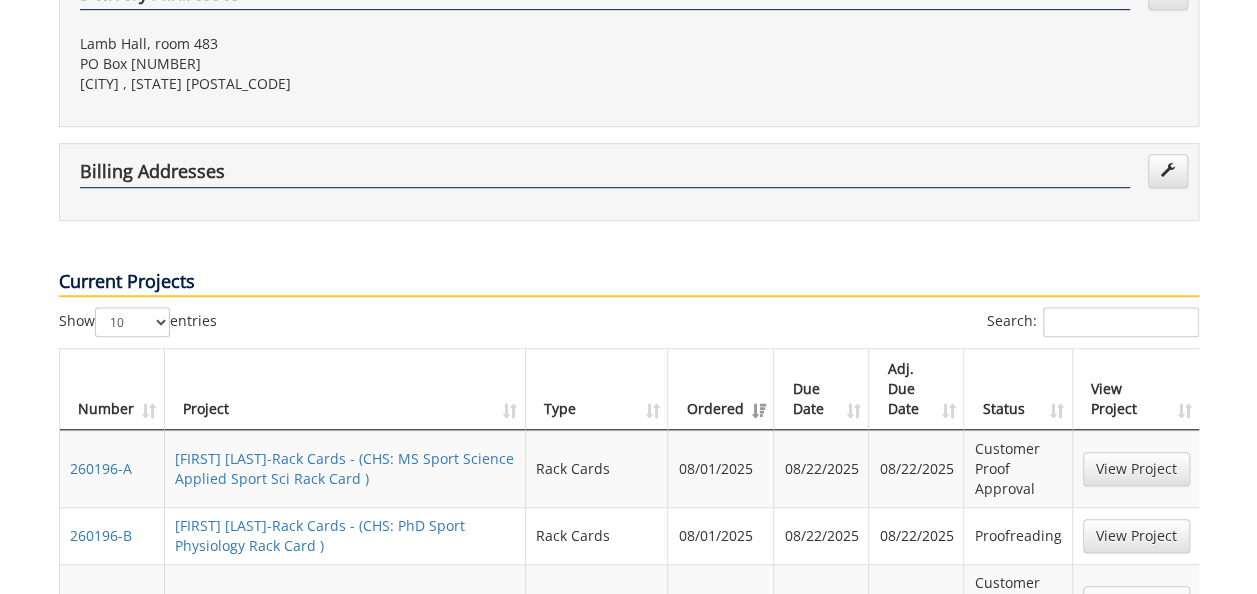 scroll, scrollTop: 700, scrollLeft: 0, axis: vertical 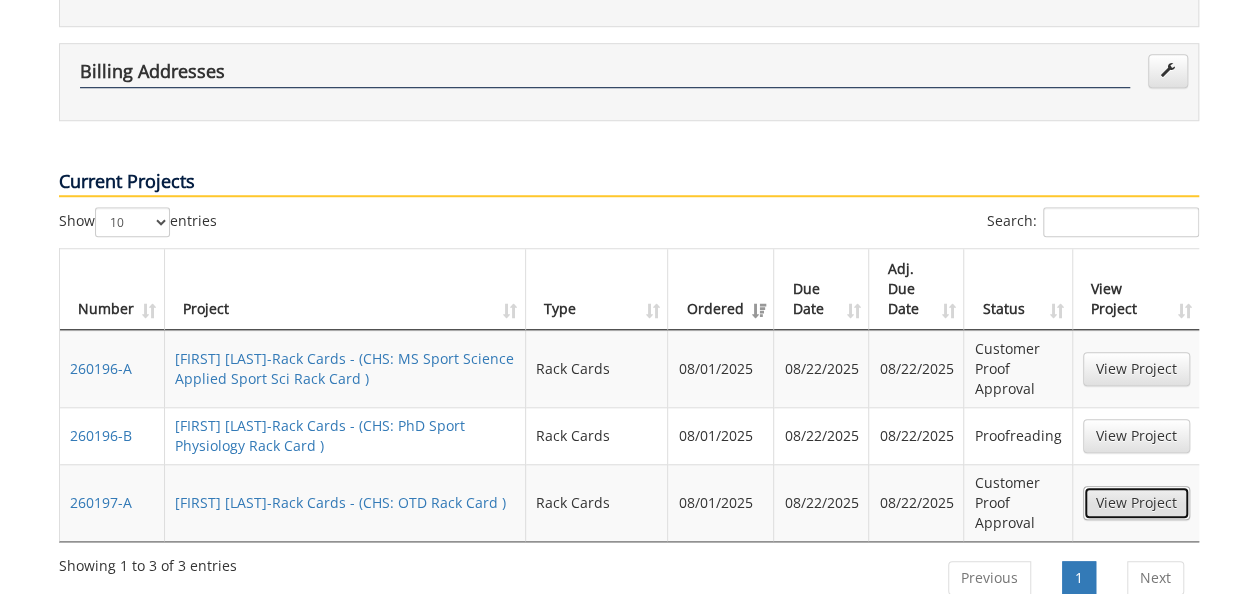 click on "View Project" at bounding box center [1136, 503] 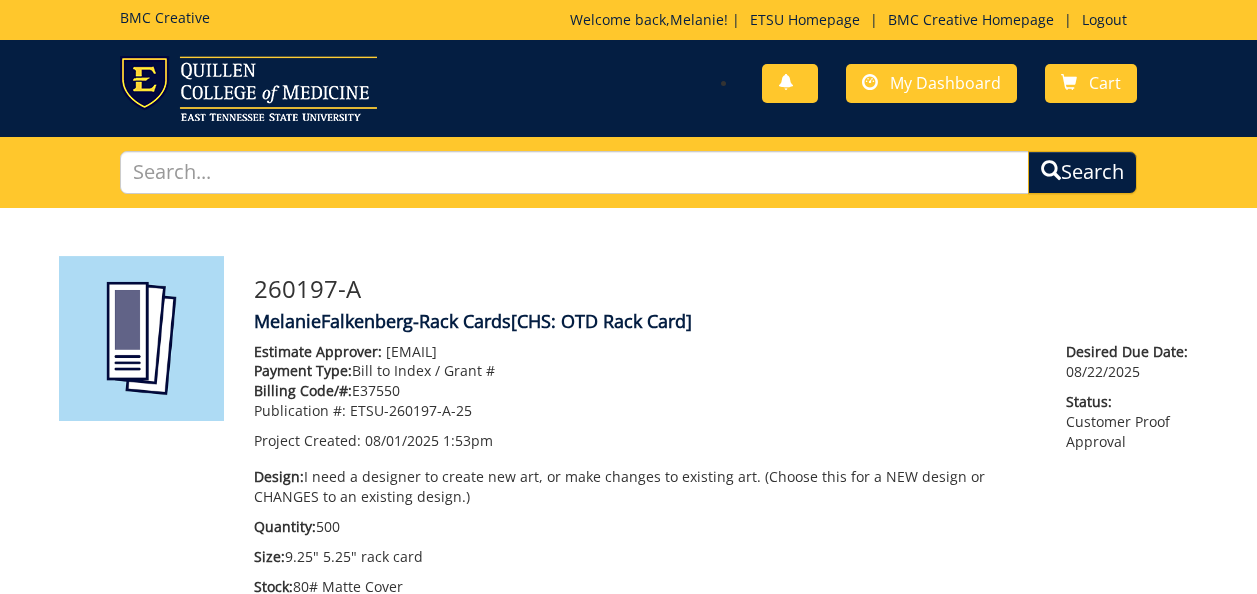 scroll, scrollTop: 200, scrollLeft: 0, axis: vertical 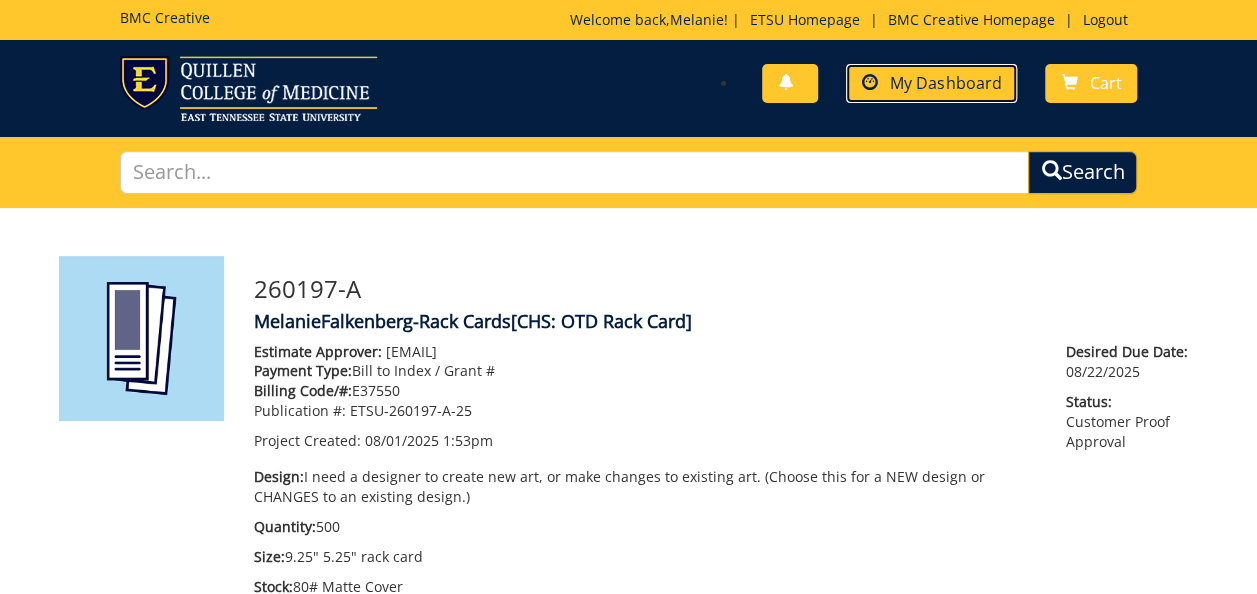 click on "My Dashboard" at bounding box center (945, 83) 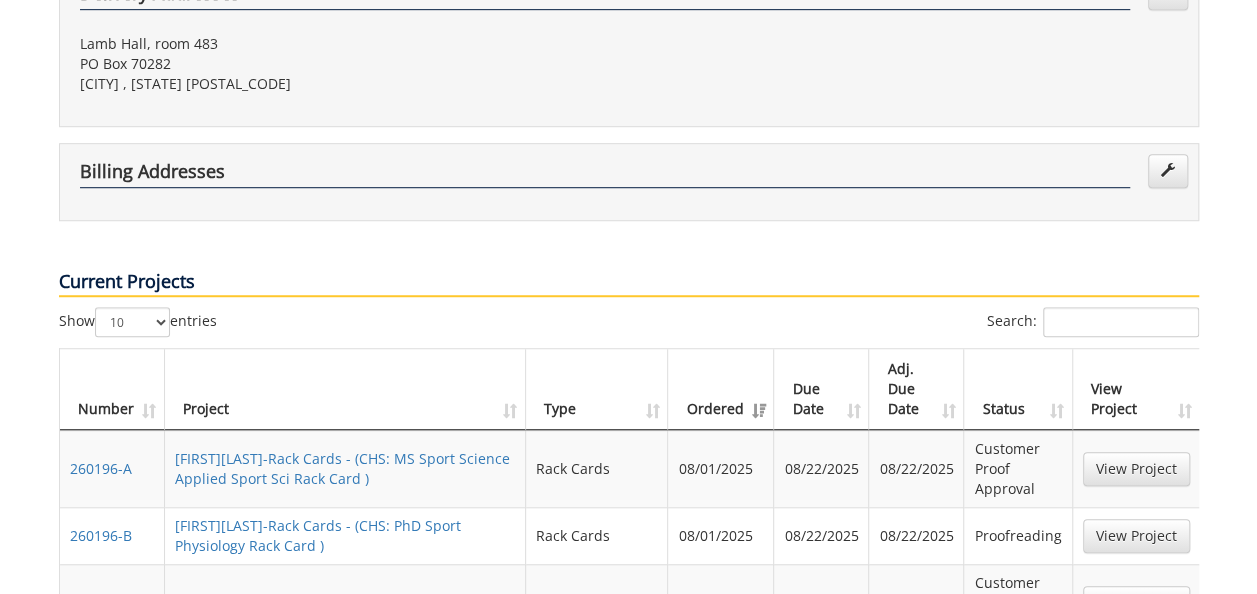 scroll, scrollTop: 700, scrollLeft: 0, axis: vertical 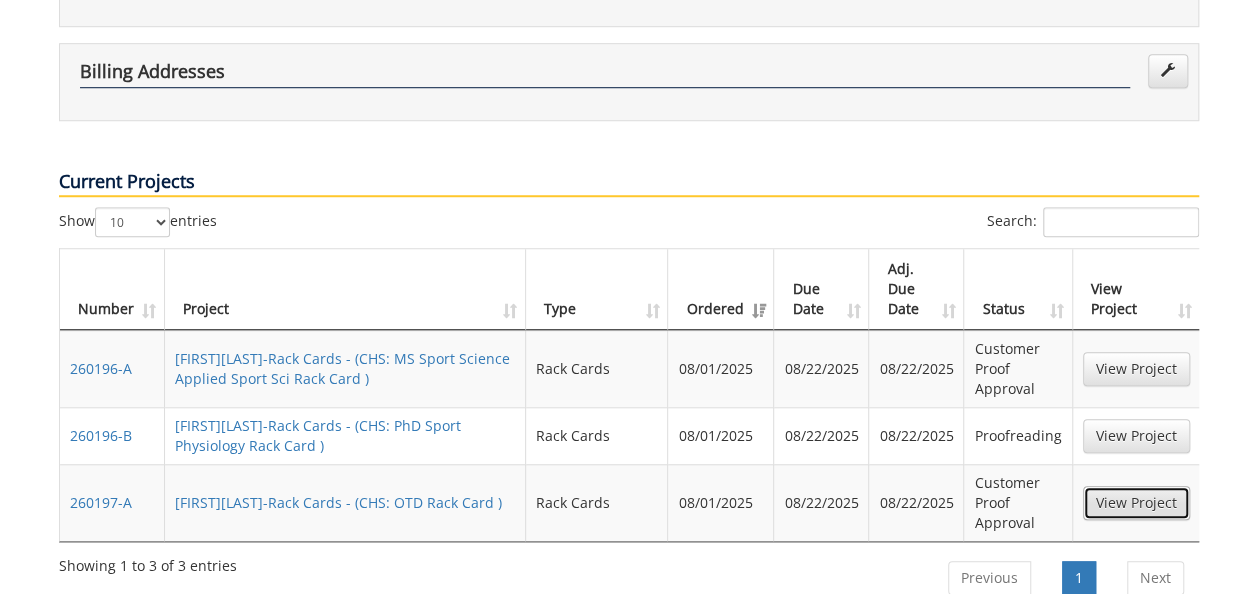 click on "View Project" at bounding box center (1136, 503) 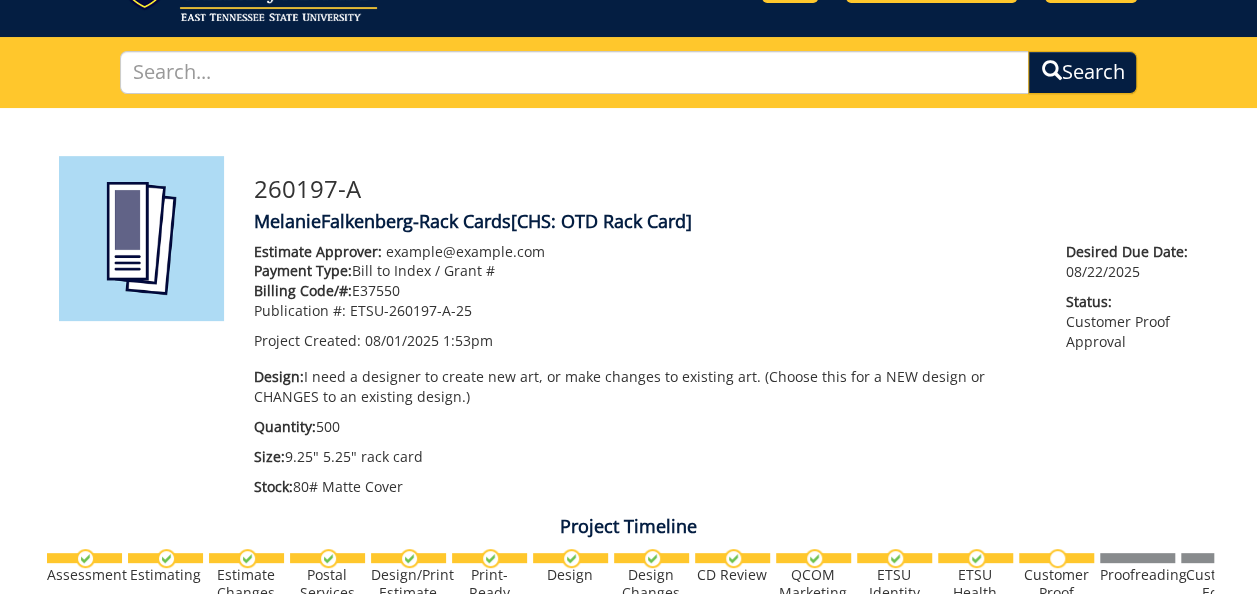 scroll, scrollTop: 300, scrollLeft: 0, axis: vertical 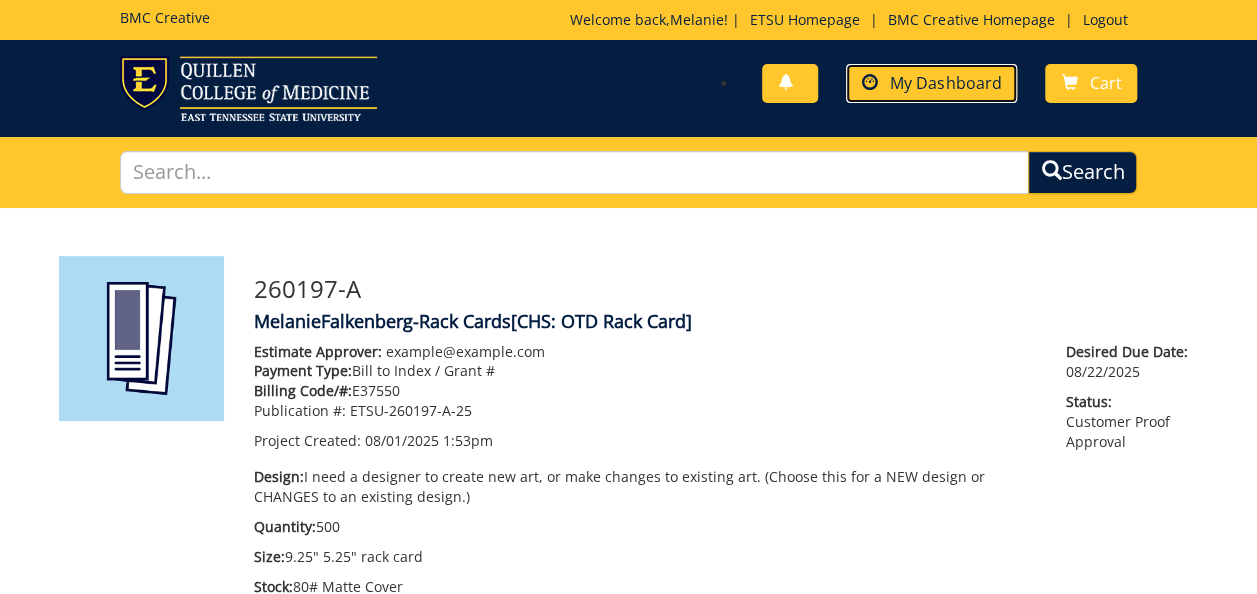 click on "My Dashboard" at bounding box center [945, 83] 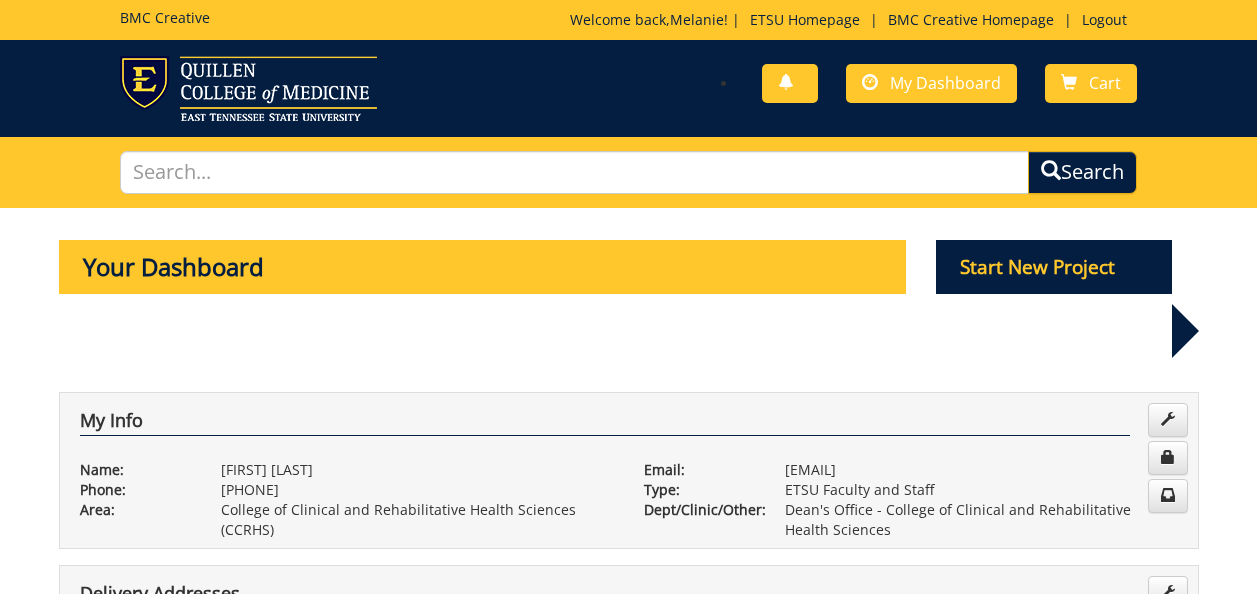 scroll, scrollTop: 0, scrollLeft: 0, axis: both 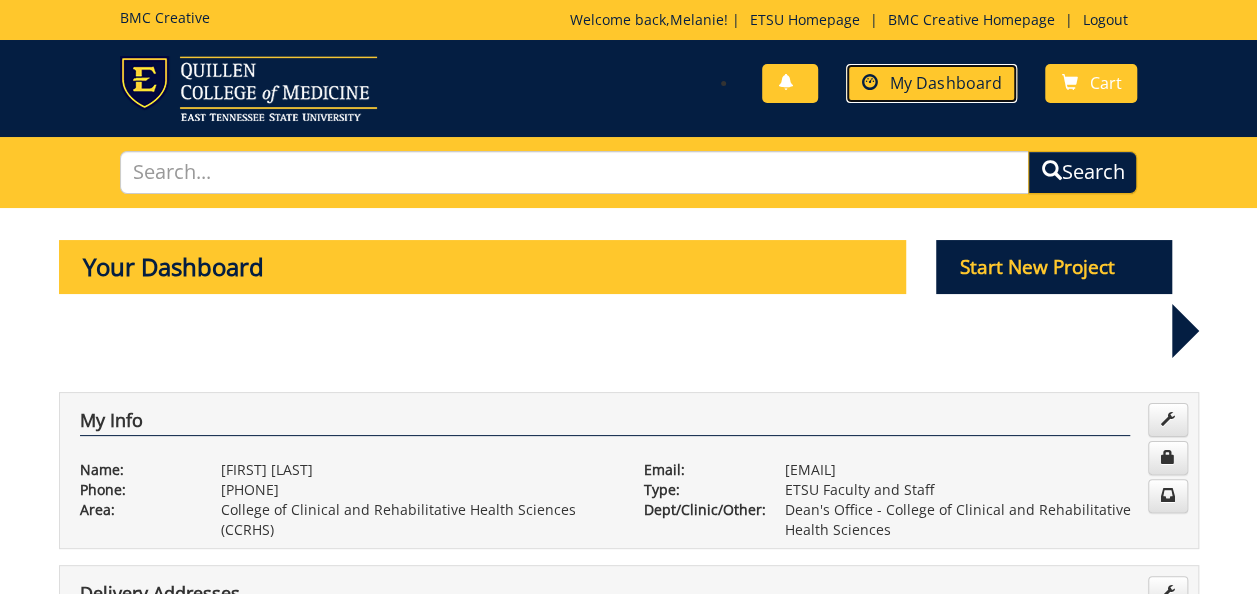 click on "My Dashboard" at bounding box center [945, 83] 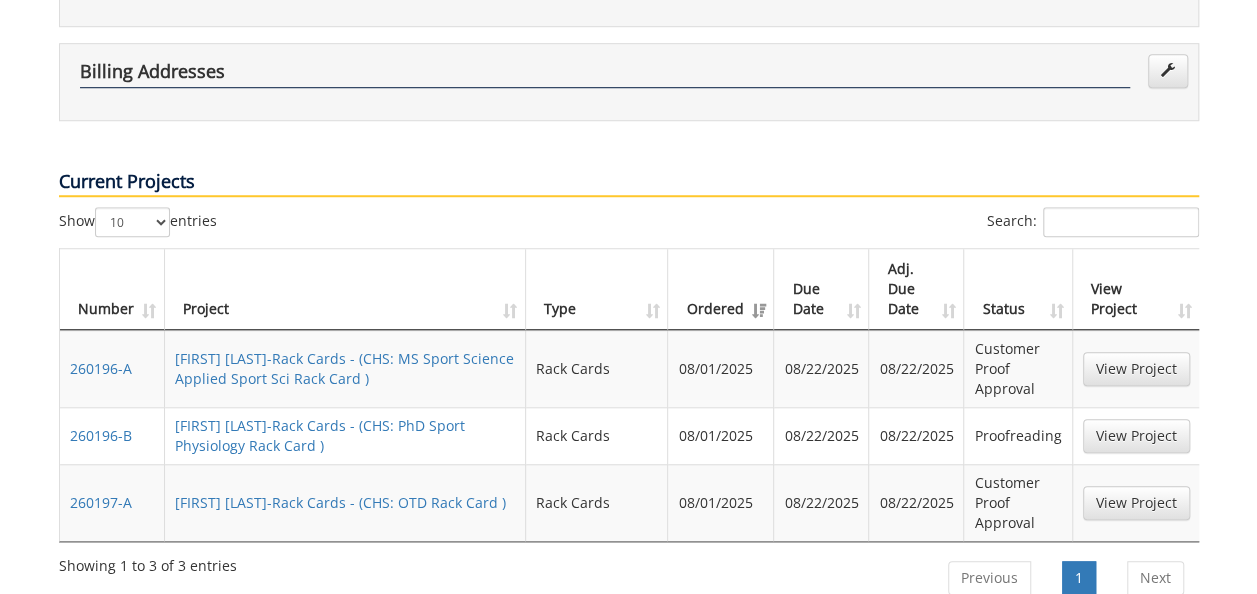 scroll, scrollTop: 800, scrollLeft: 0, axis: vertical 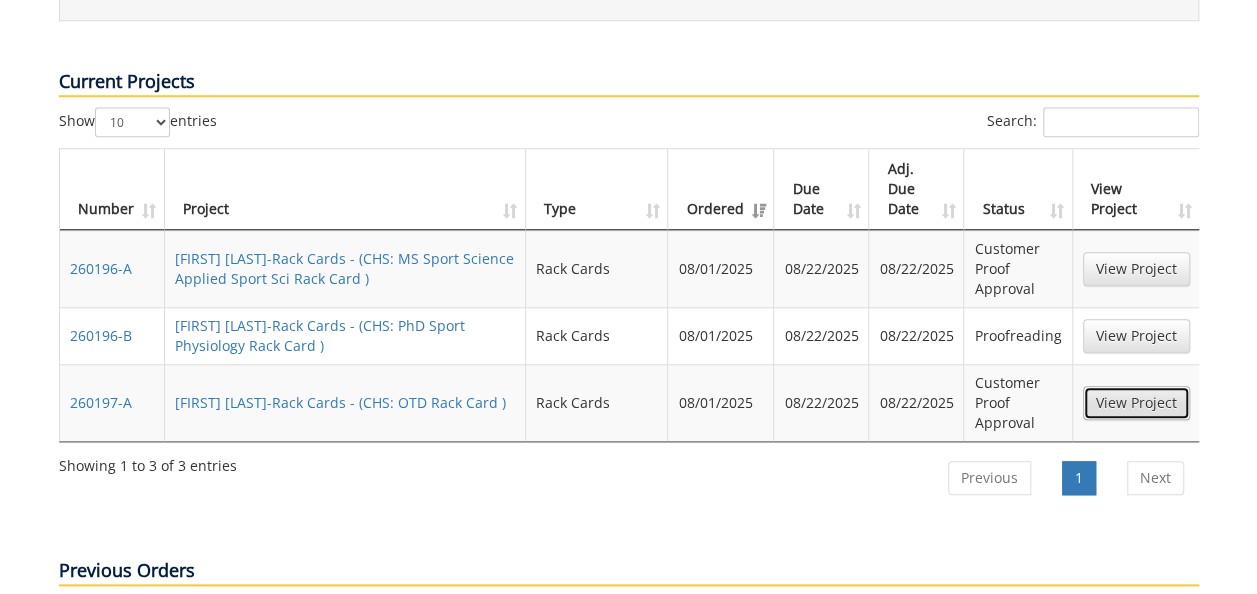 click on "View Project" at bounding box center [1136, 403] 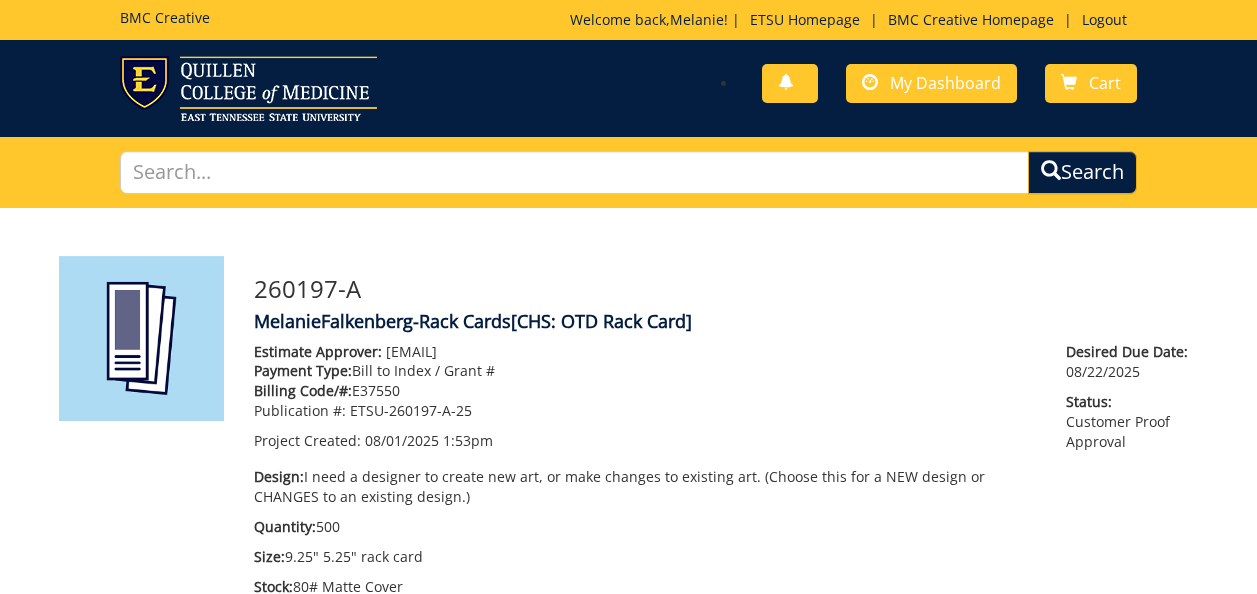 scroll, scrollTop: 300, scrollLeft: 0, axis: vertical 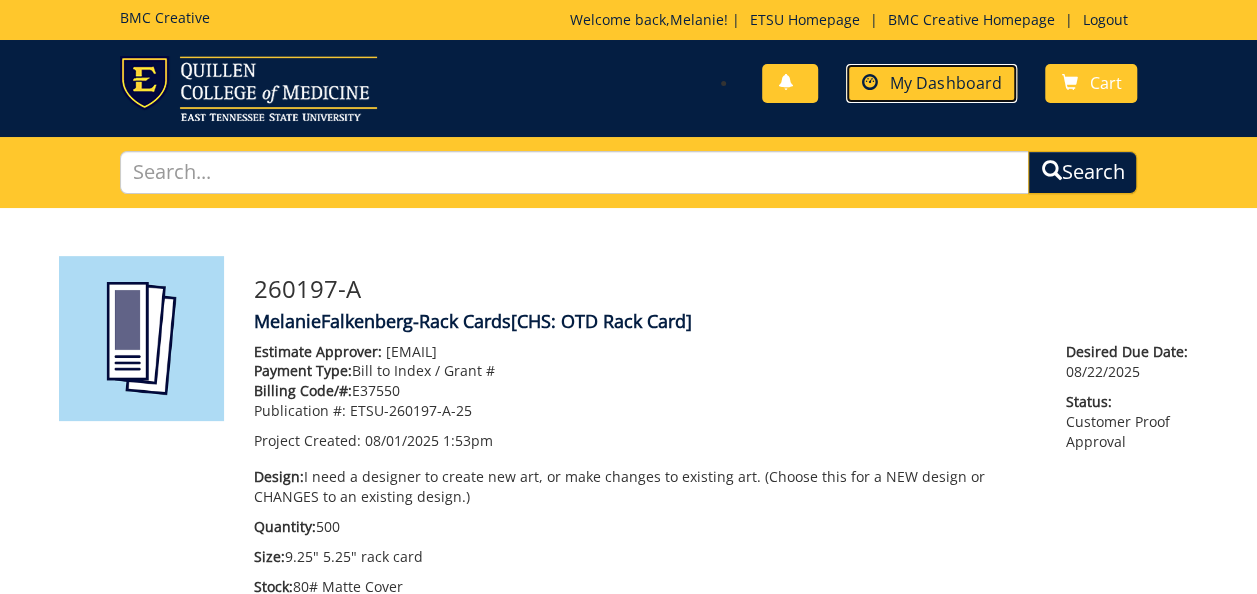 click on "My Dashboard" at bounding box center (945, 83) 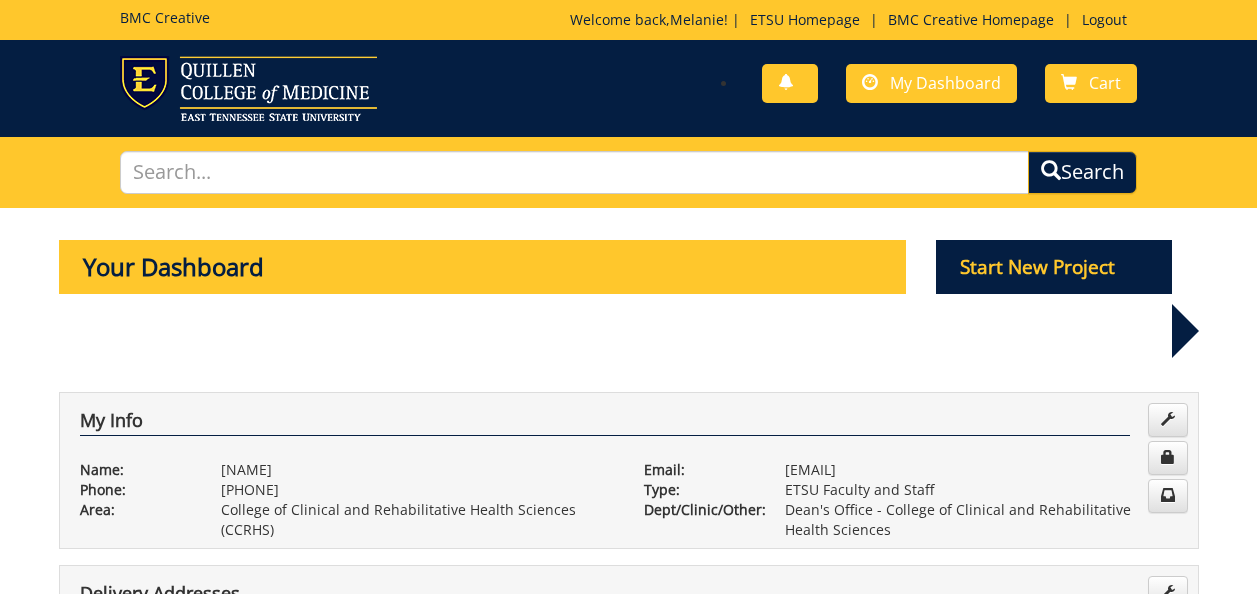 scroll, scrollTop: 0, scrollLeft: 0, axis: both 